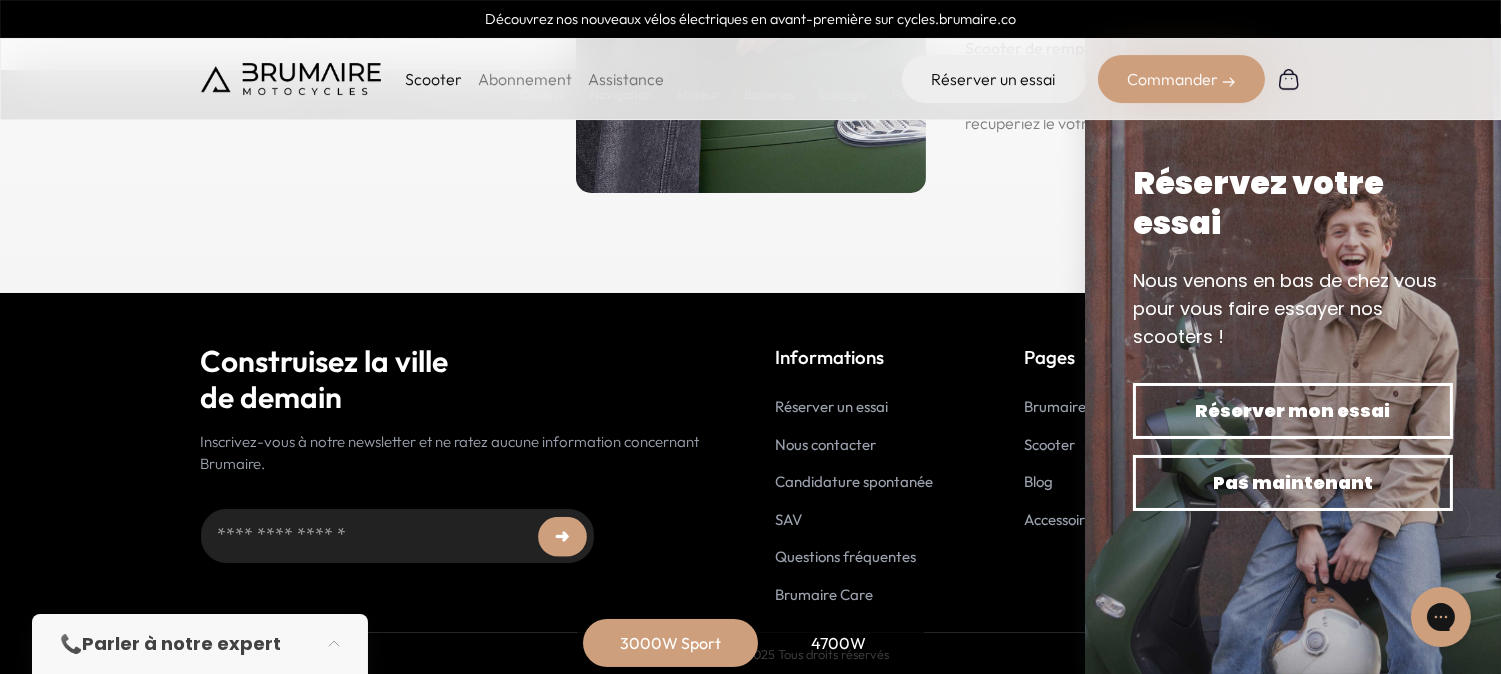 scroll, scrollTop: 0, scrollLeft: 0, axis: both 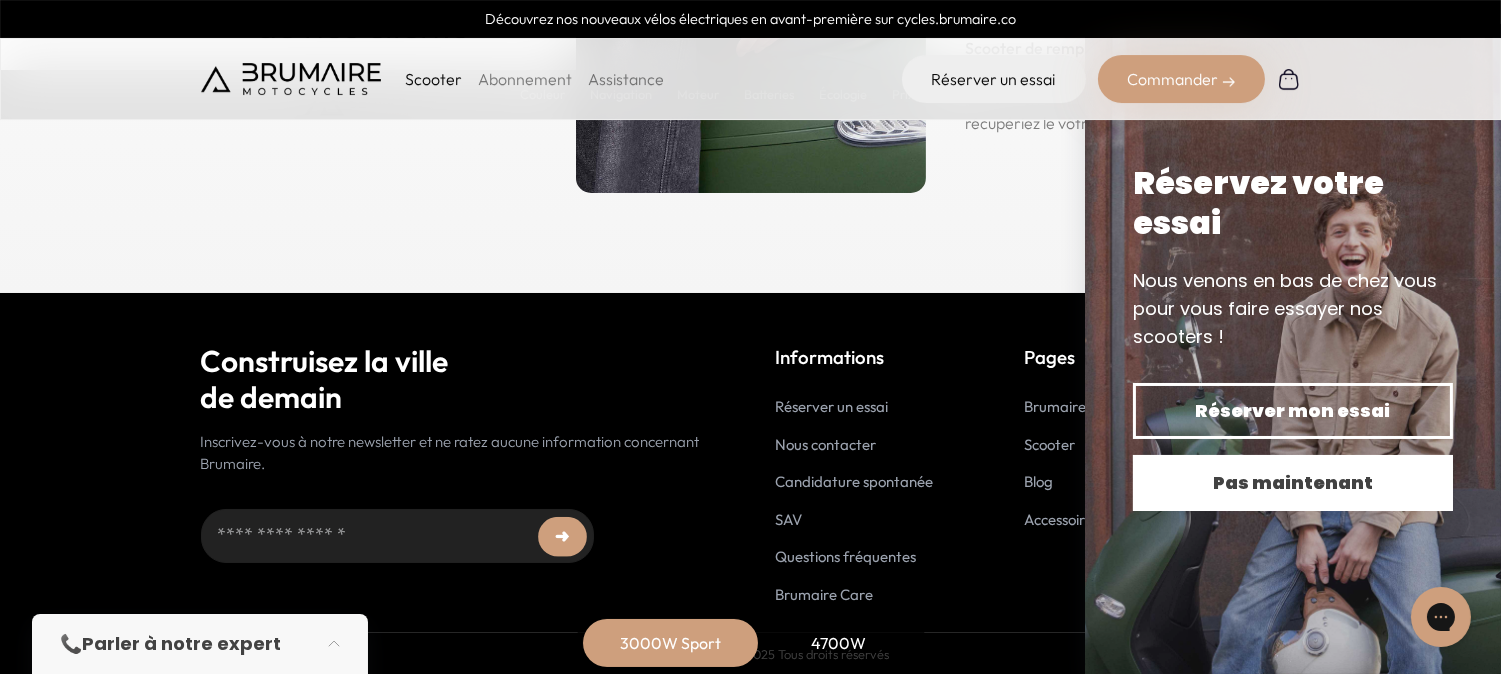 click on "Pas maintenant" at bounding box center (1293, 483) 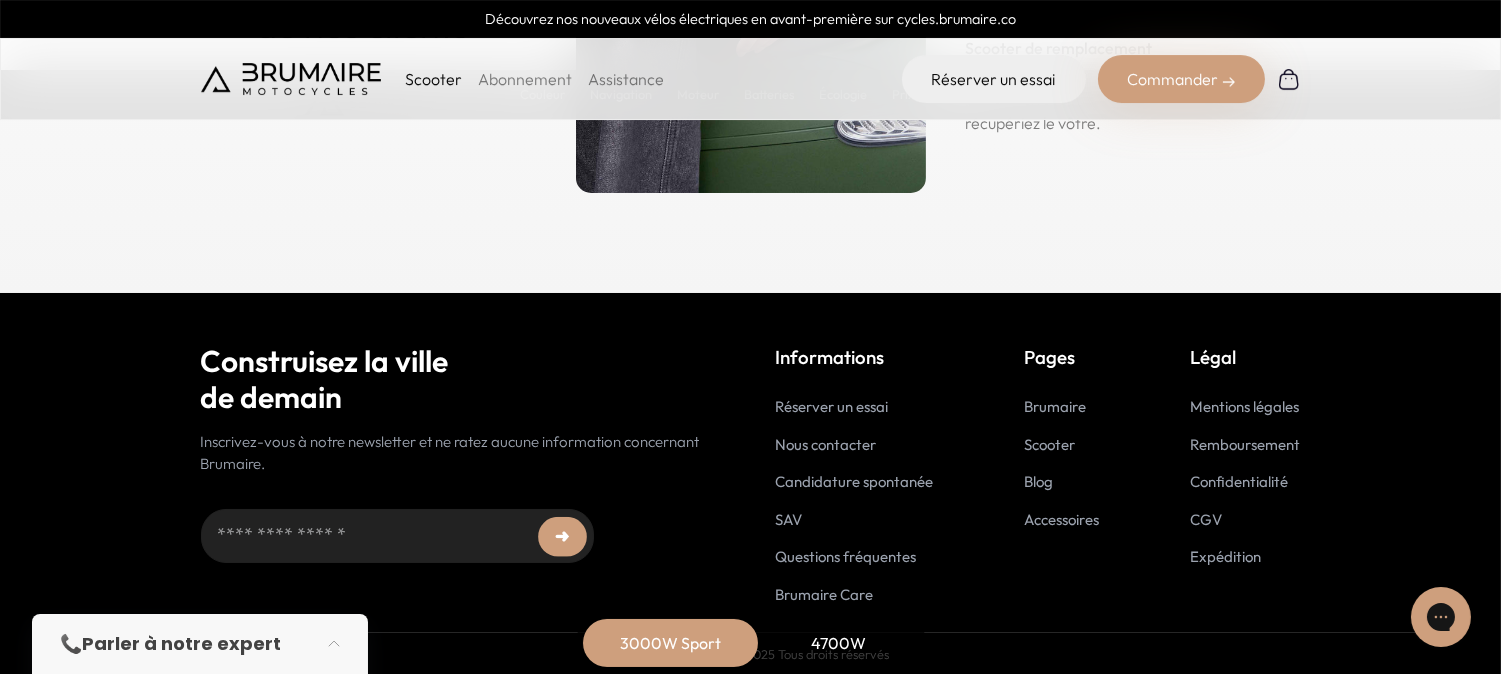 click on "Blog" at bounding box center (1039, 481) 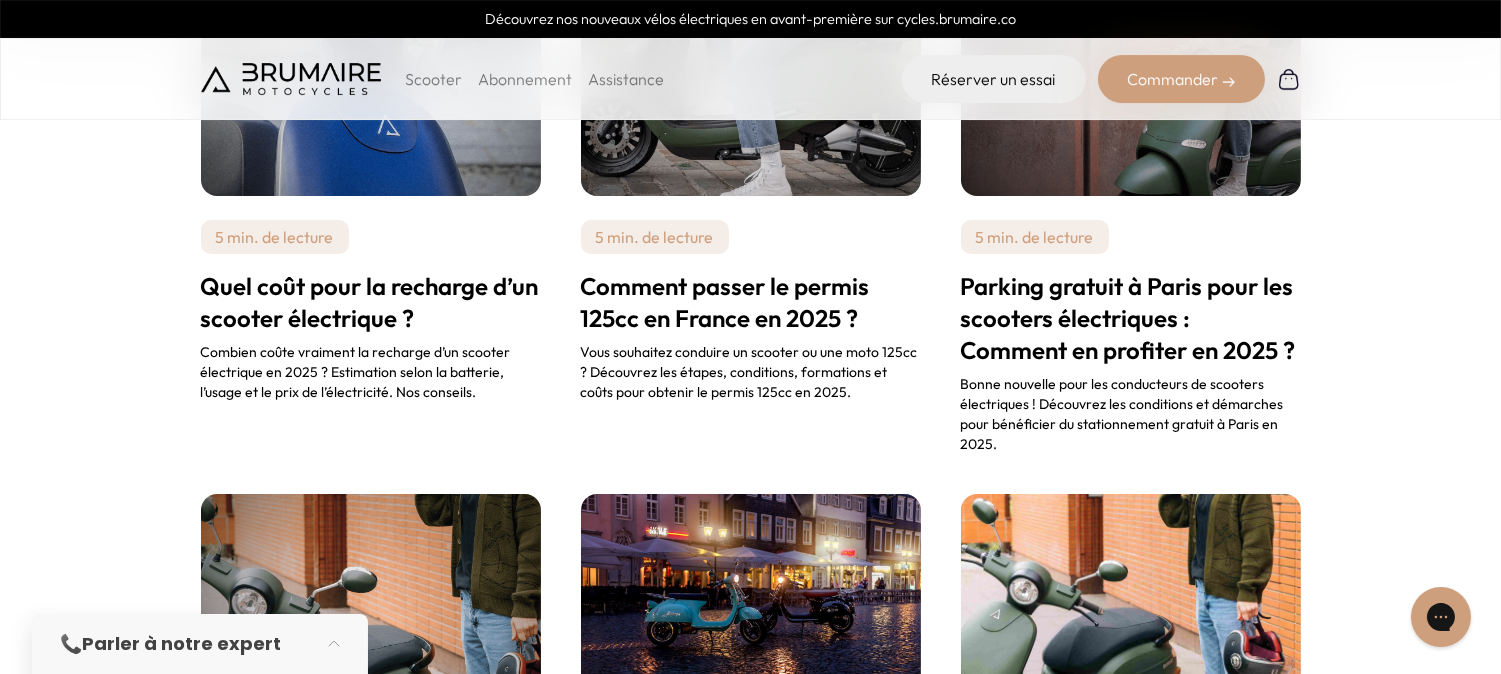 scroll, scrollTop: 444, scrollLeft: 0, axis: vertical 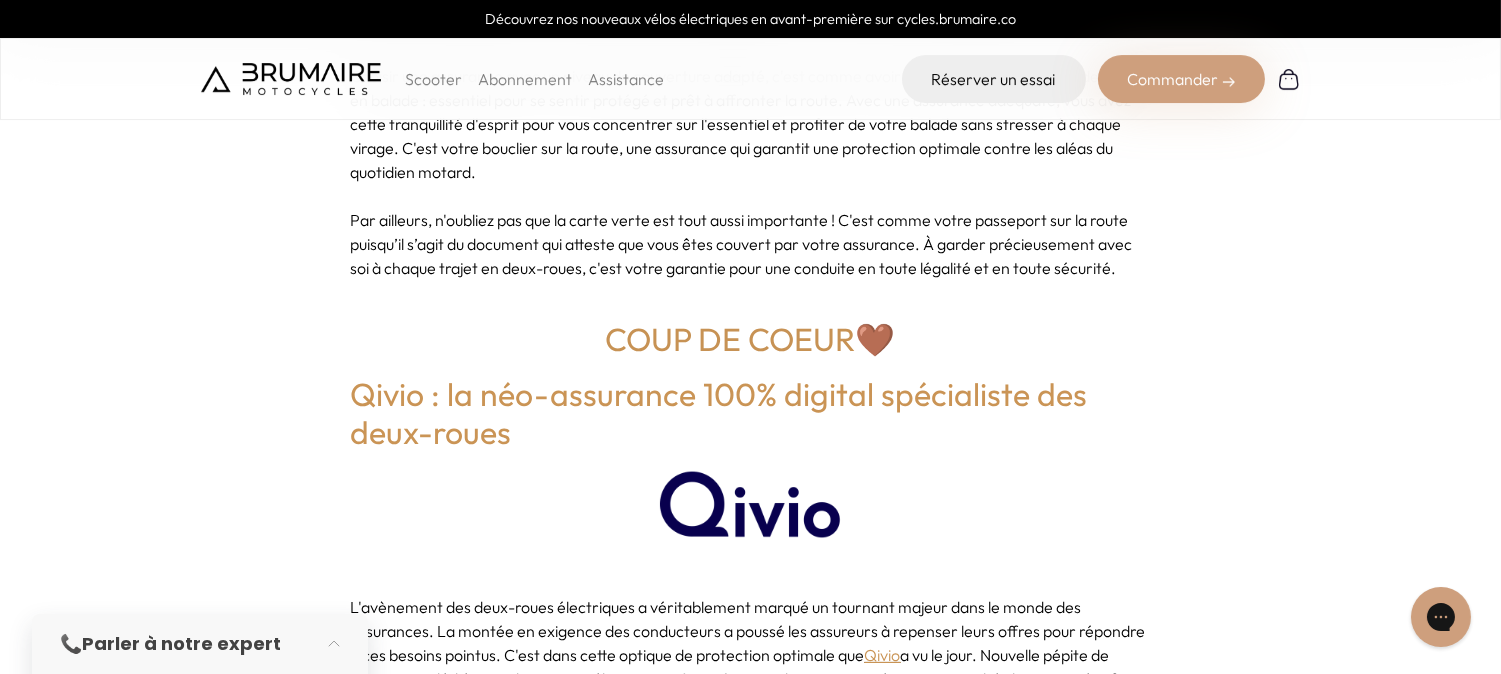 click at bounding box center [751, 510] 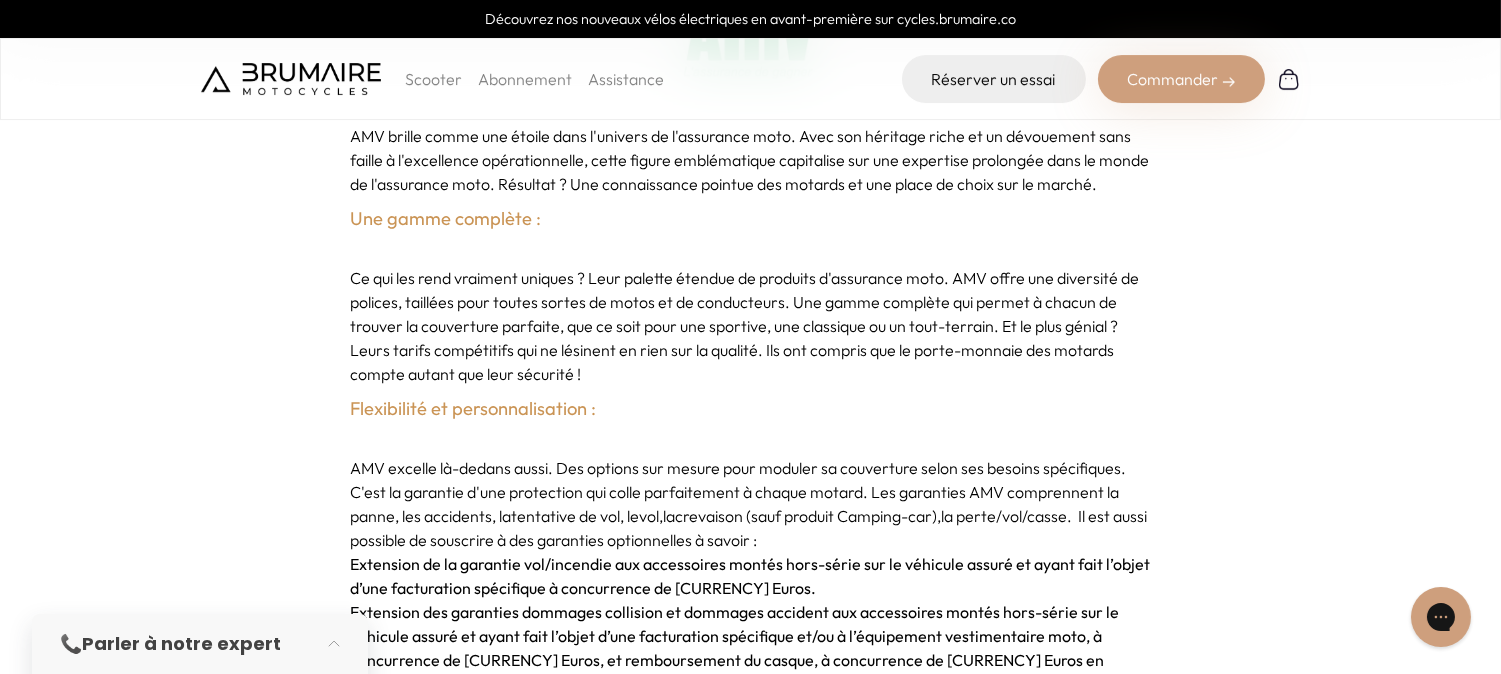 scroll, scrollTop: 7330, scrollLeft: 0, axis: vertical 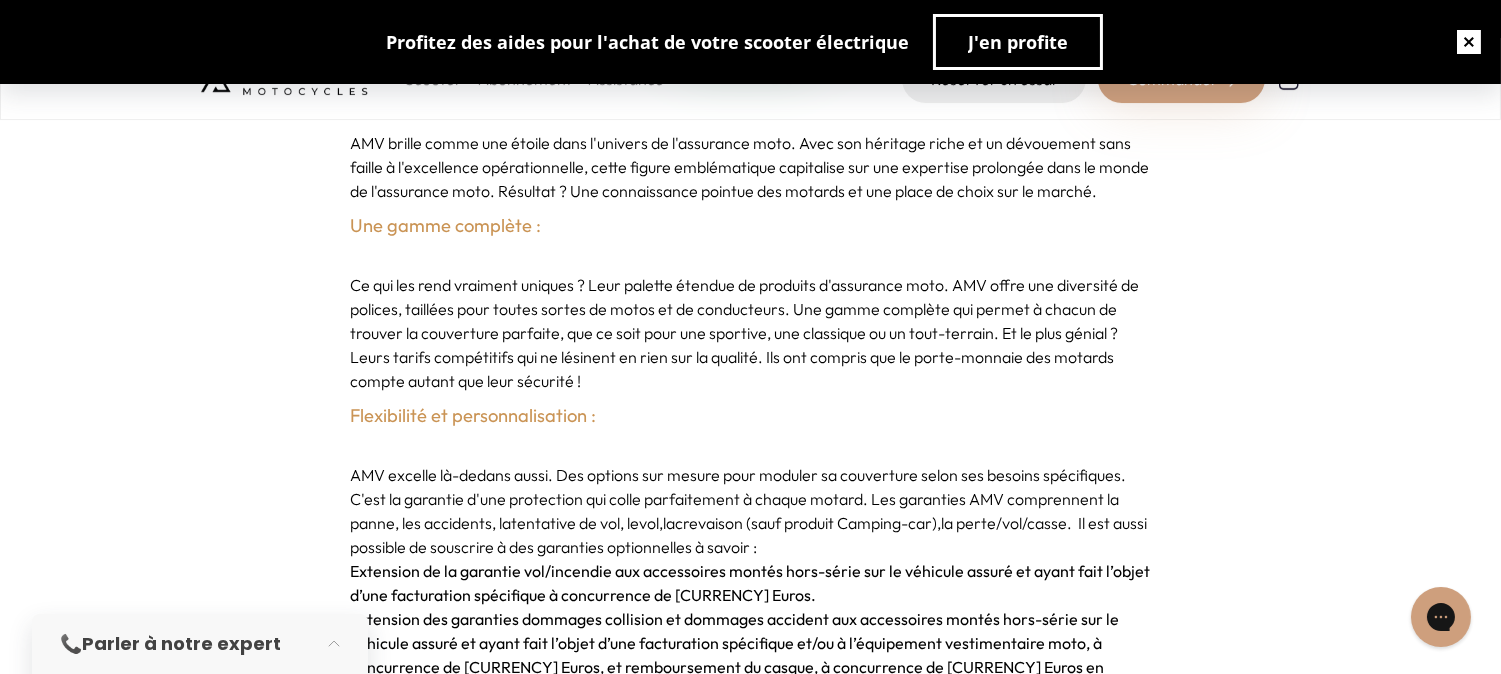 click at bounding box center [1469, 42] 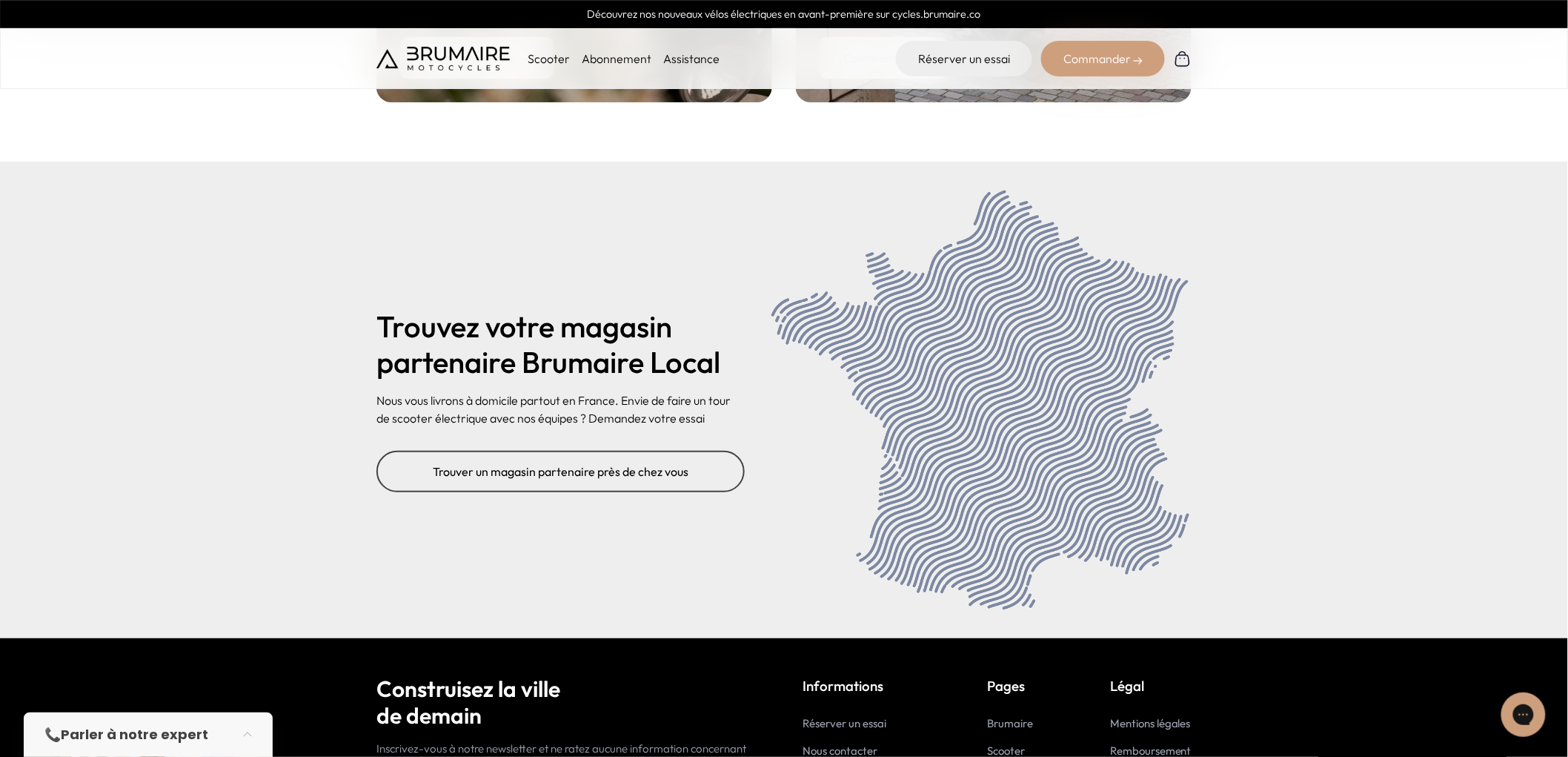 scroll, scrollTop: 5970, scrollLeft: 0, axis: vertical 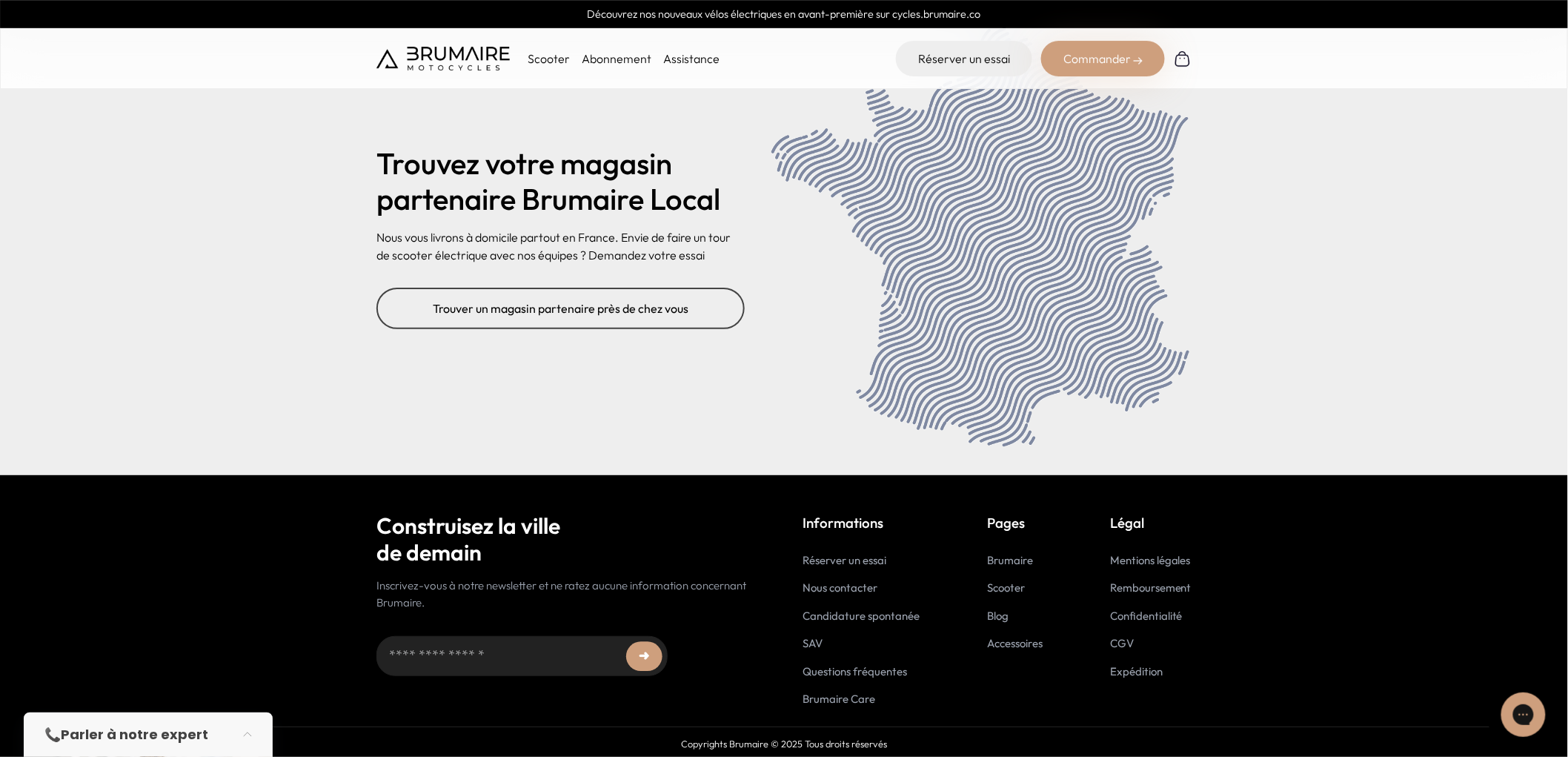 click on "Accessoires" at bounding box center (1014, 643) 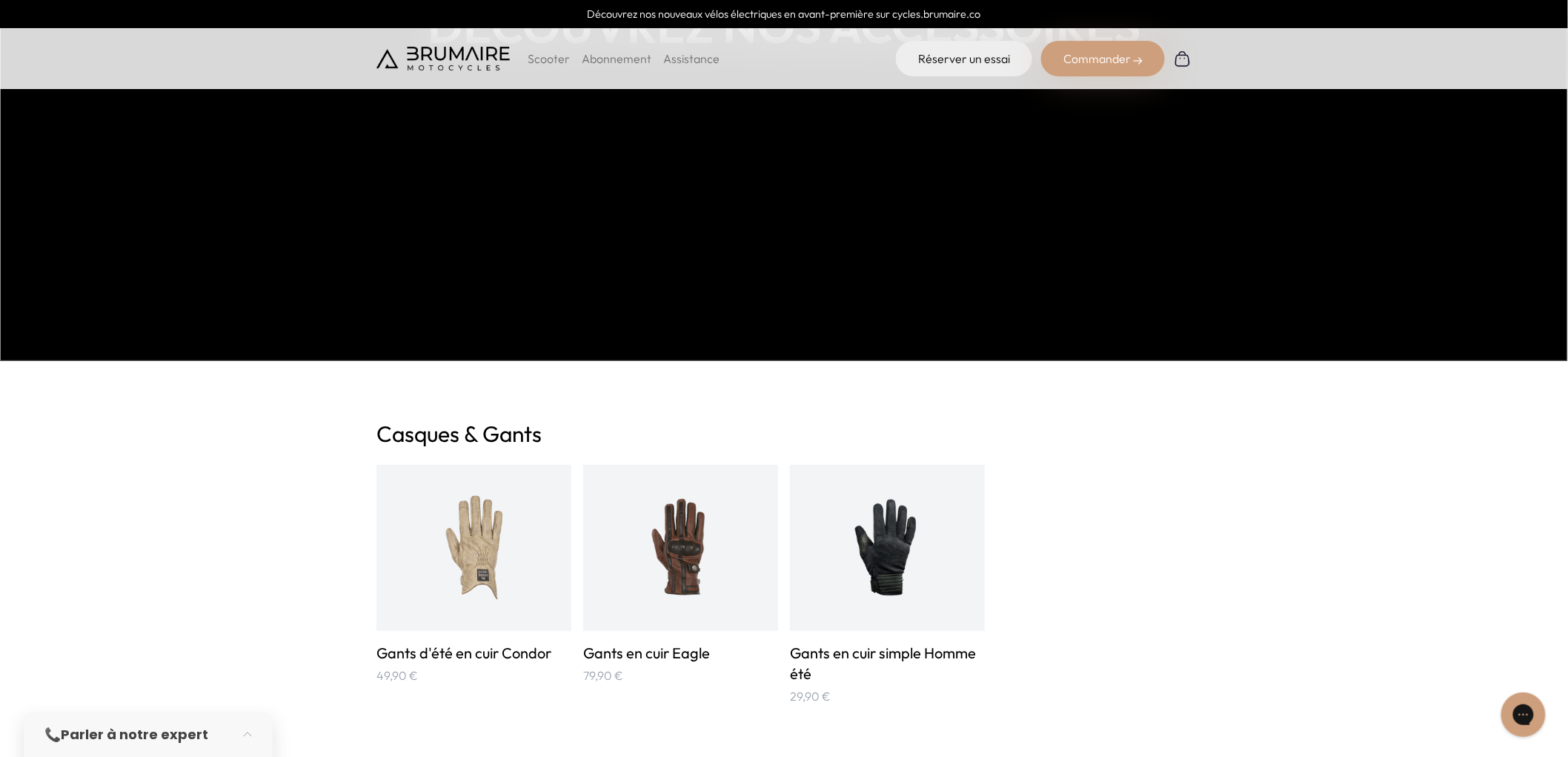scroll, scrollTop: 515, scrollLeft: 0, axis: vertical 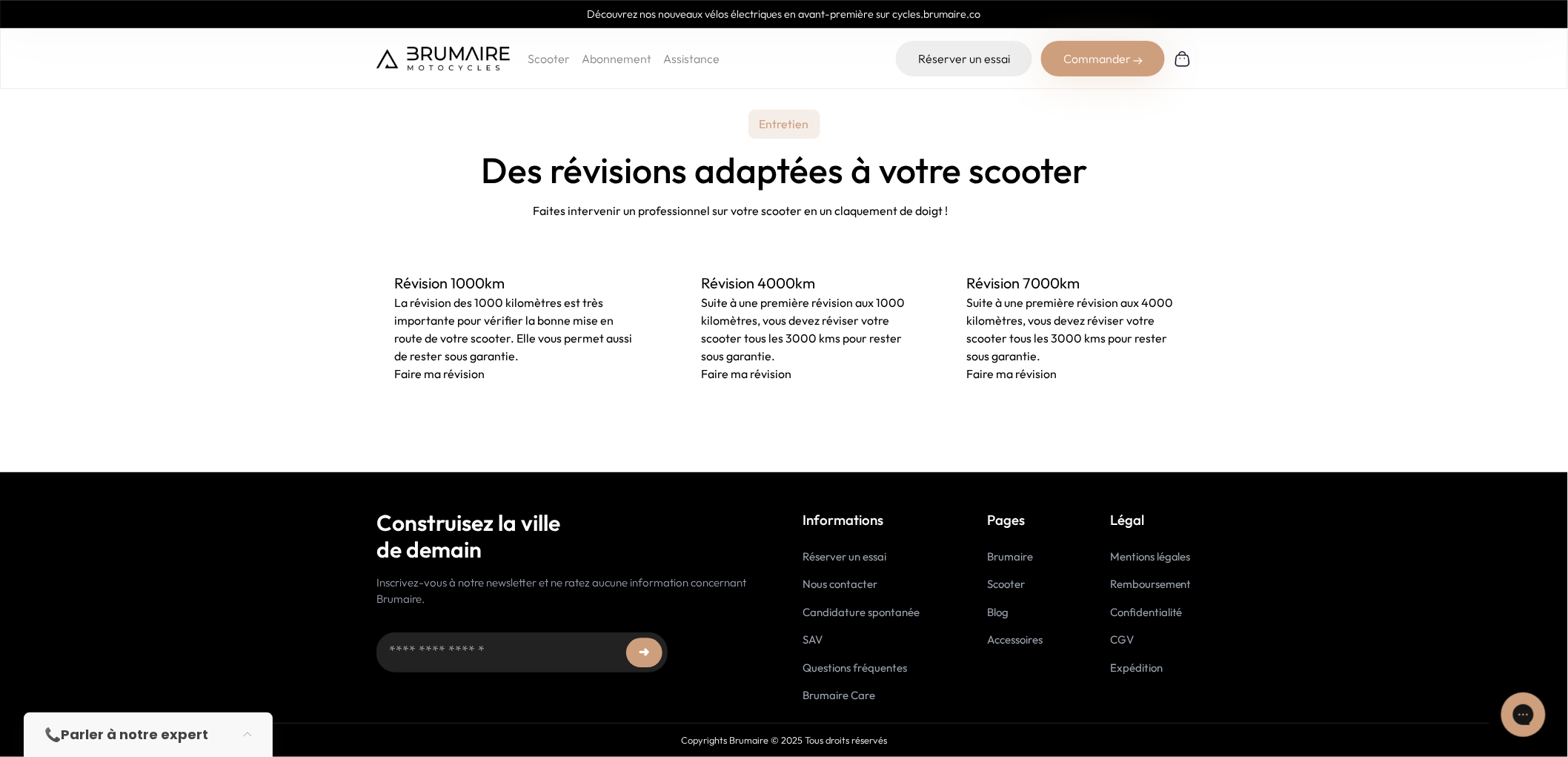 click on "Suite à une première révision aux 4000 kilomètres, vous devez réviser votre scooter tous les 3000 kms pour rester sous garantie." at bounding box center (1070, 330) 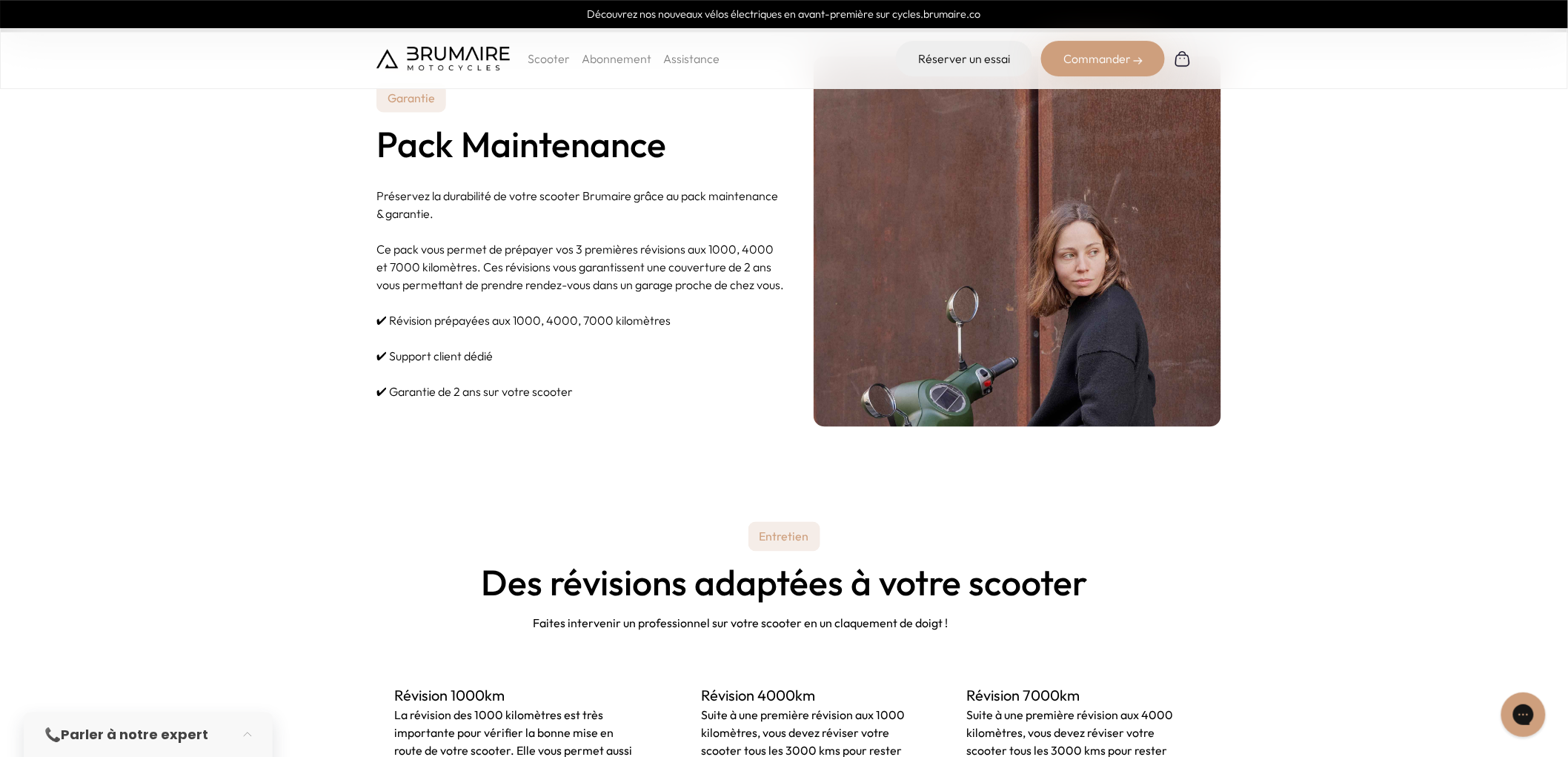 click on "Préservez la durabilité de votre scooter Brumaire grâce au pack maintenance & garantie.
Ce pack vous permet de prépayer vos 3 premières révisions aux 1000, 4000 et 7000 kilomètres. Ces révisions vous garantissent une couverture de 2 ans vous permettant de prendre rendez-vous dans un garage proche de chez vous.
✔ Révision prépayées aux 1000, 4000, 7000 kilomètres
✔ Support client dédié
✔ Garantie de 2 ans sur votre scooter" at bounding box center [580, 285] 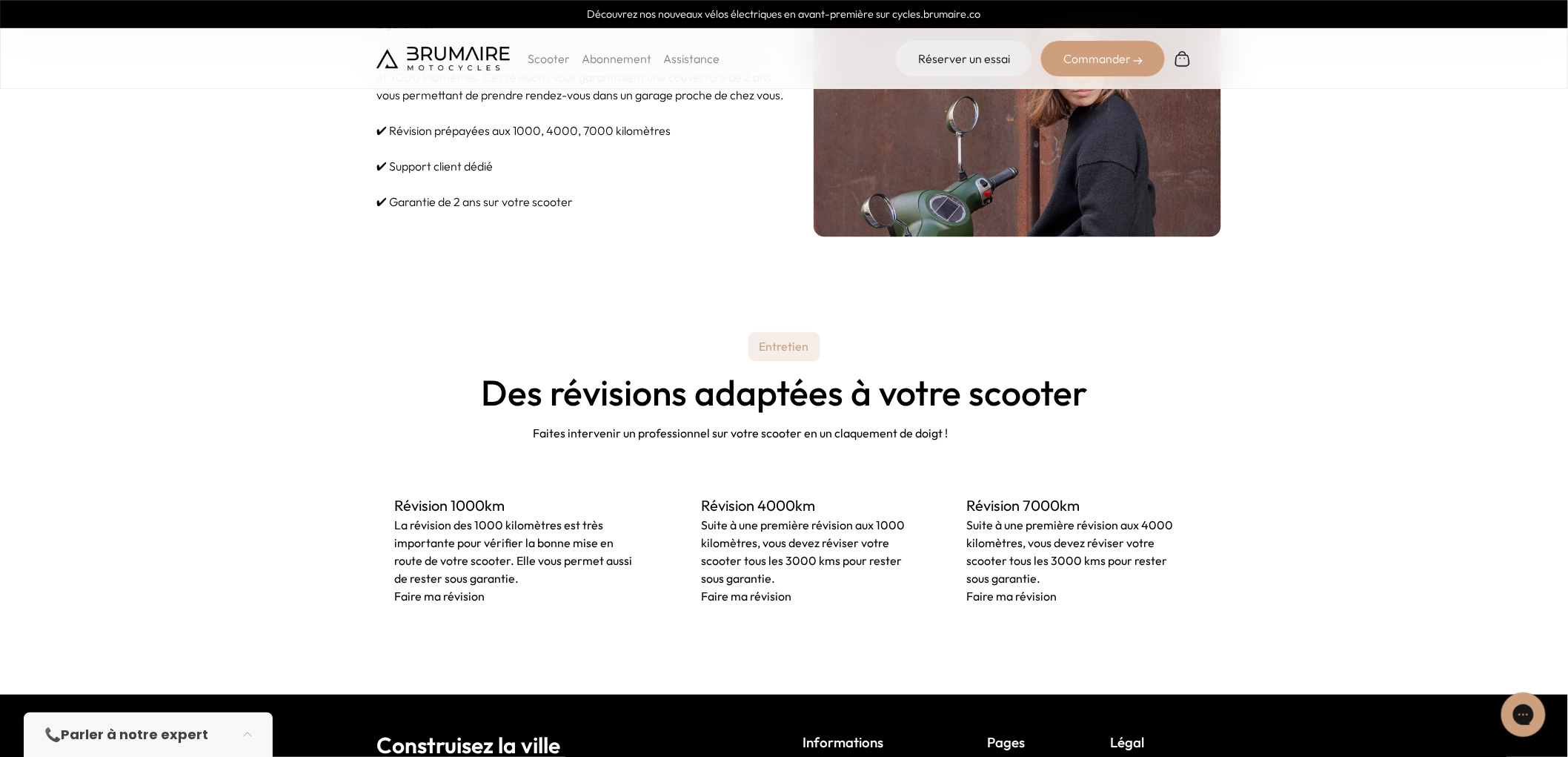 scroll, scrollTop: 1137, scrollLeft: 0, axis: vertical 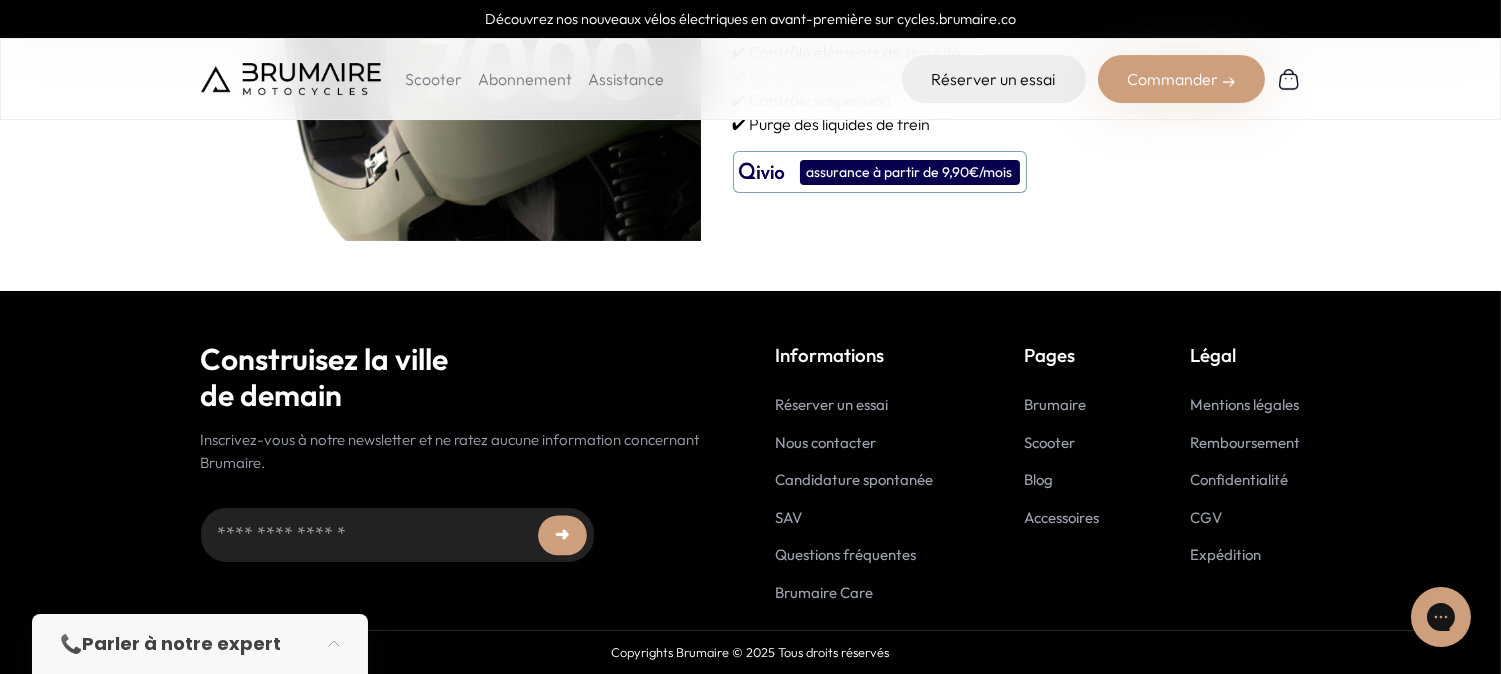 click on "Brumaire" at bounding box center (1056, 404) 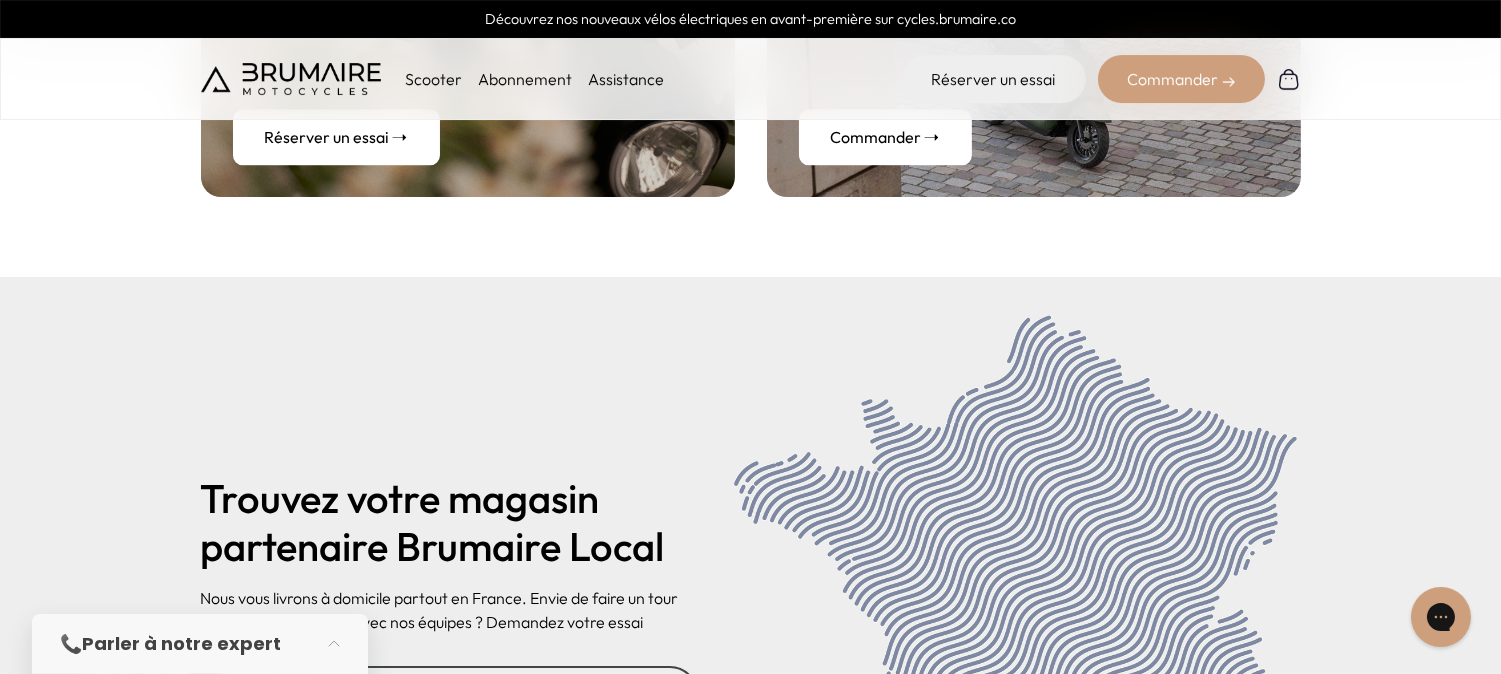 scroll, scrollTop: 8291, scrollLeft: 0, axis: vertical 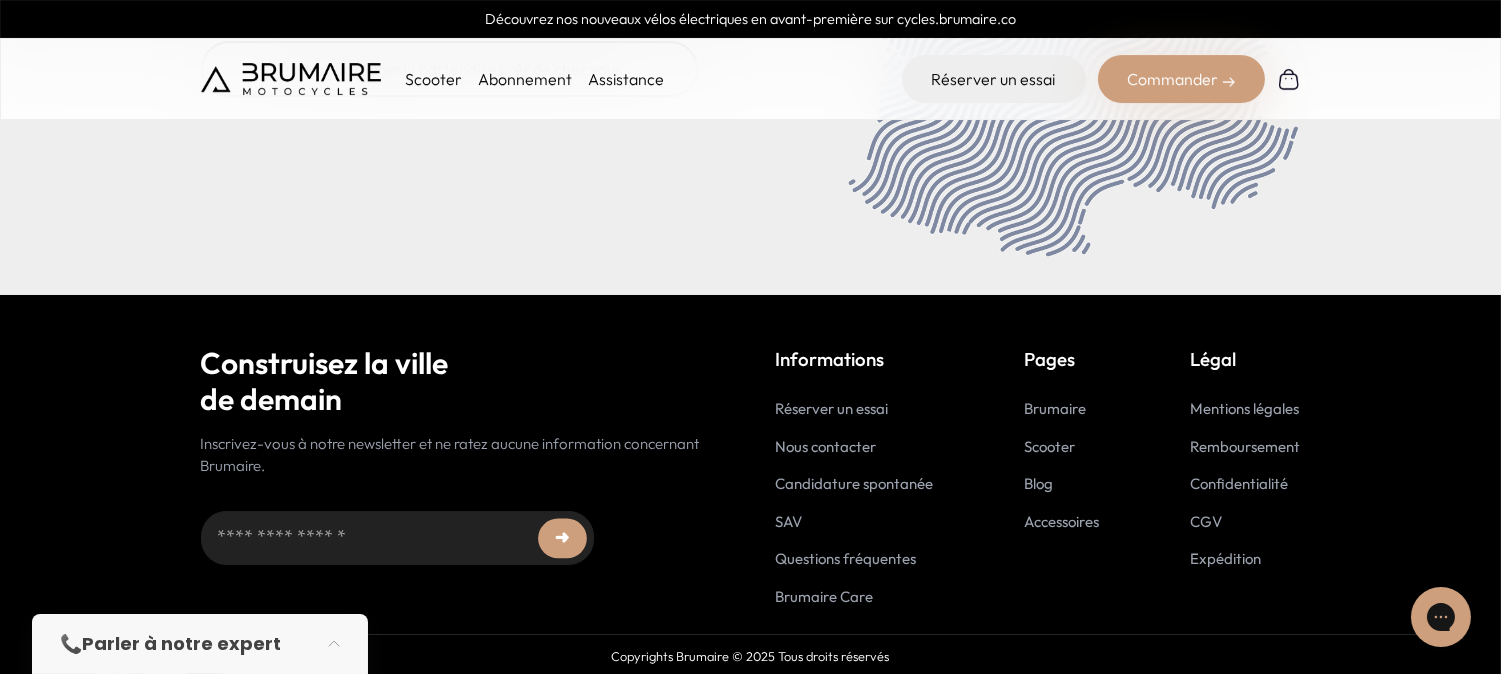 click on "Brumaire Care" at bounding box center [825, 596] 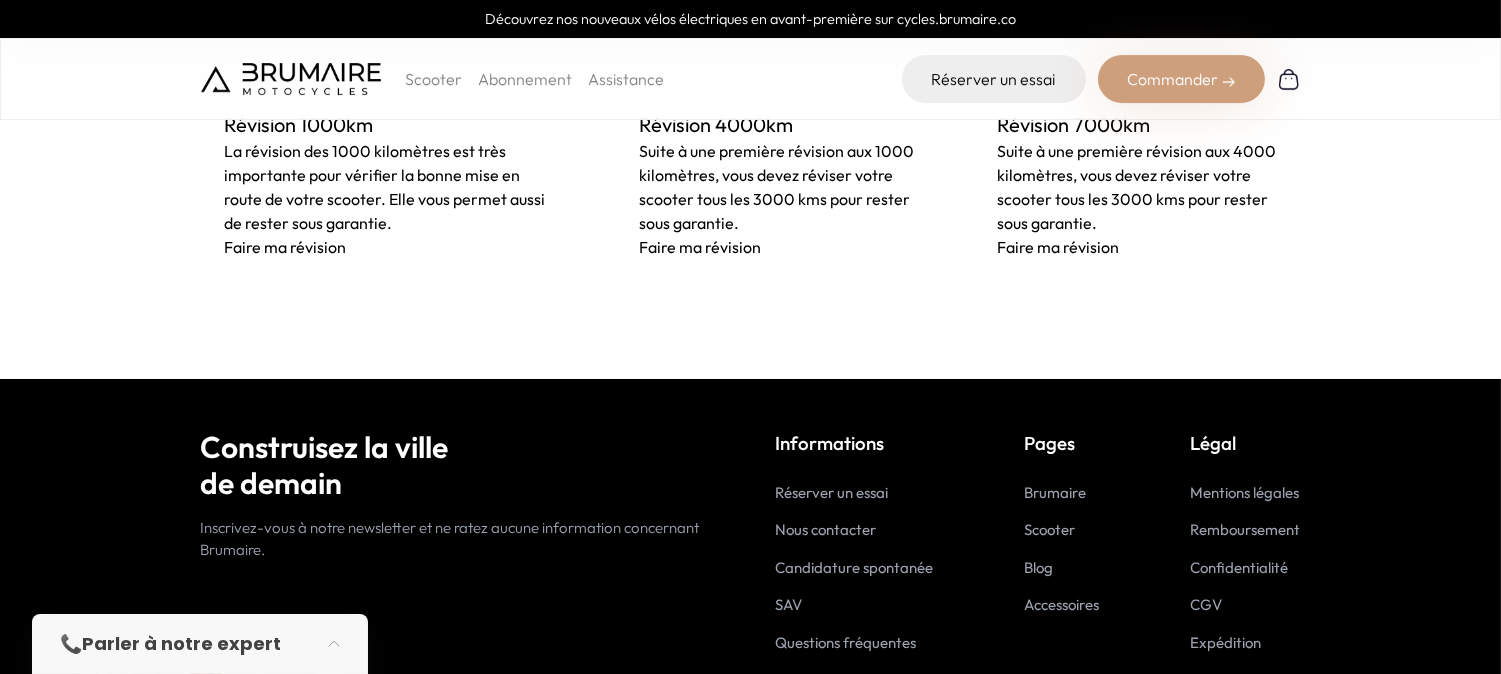 scroll, scrollTop: 1444, scrollLeft: 0, axis: vertical 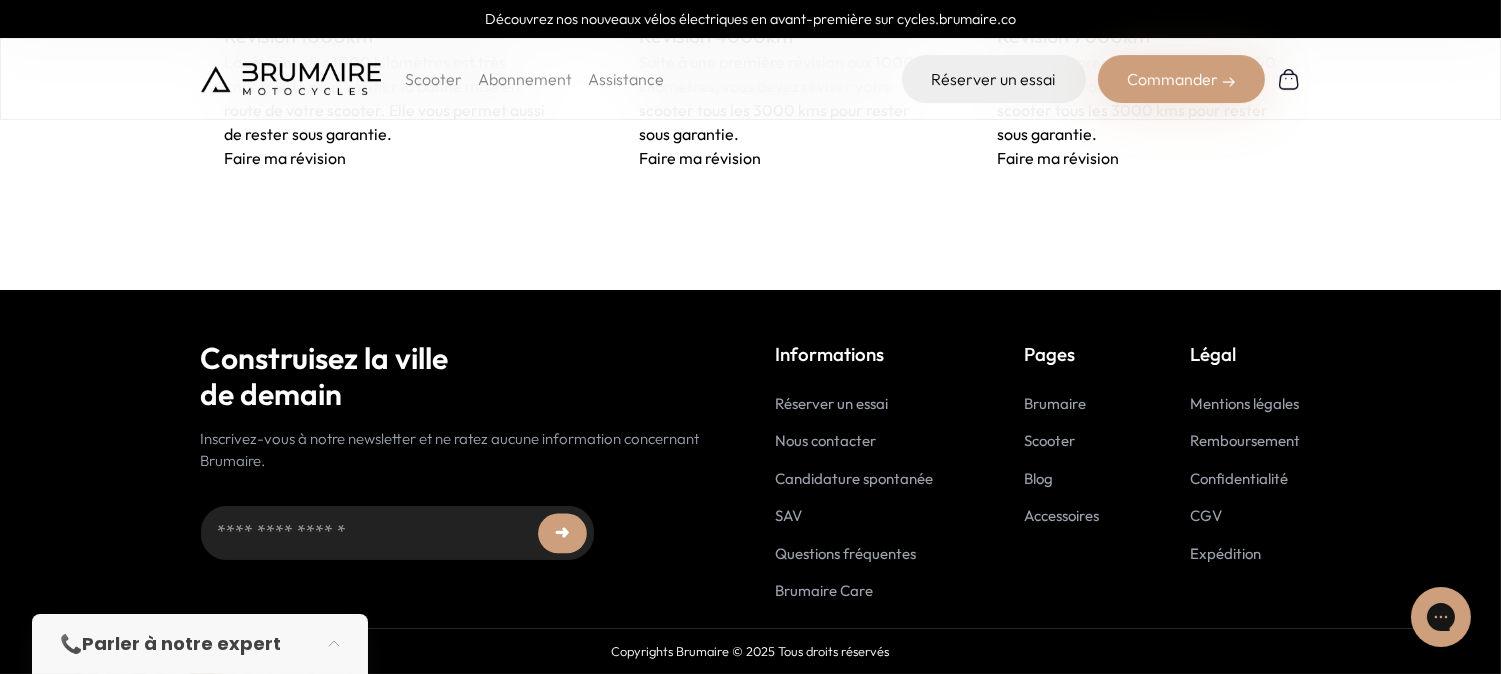 click on "Blog" at bounding box center (1062, 479) 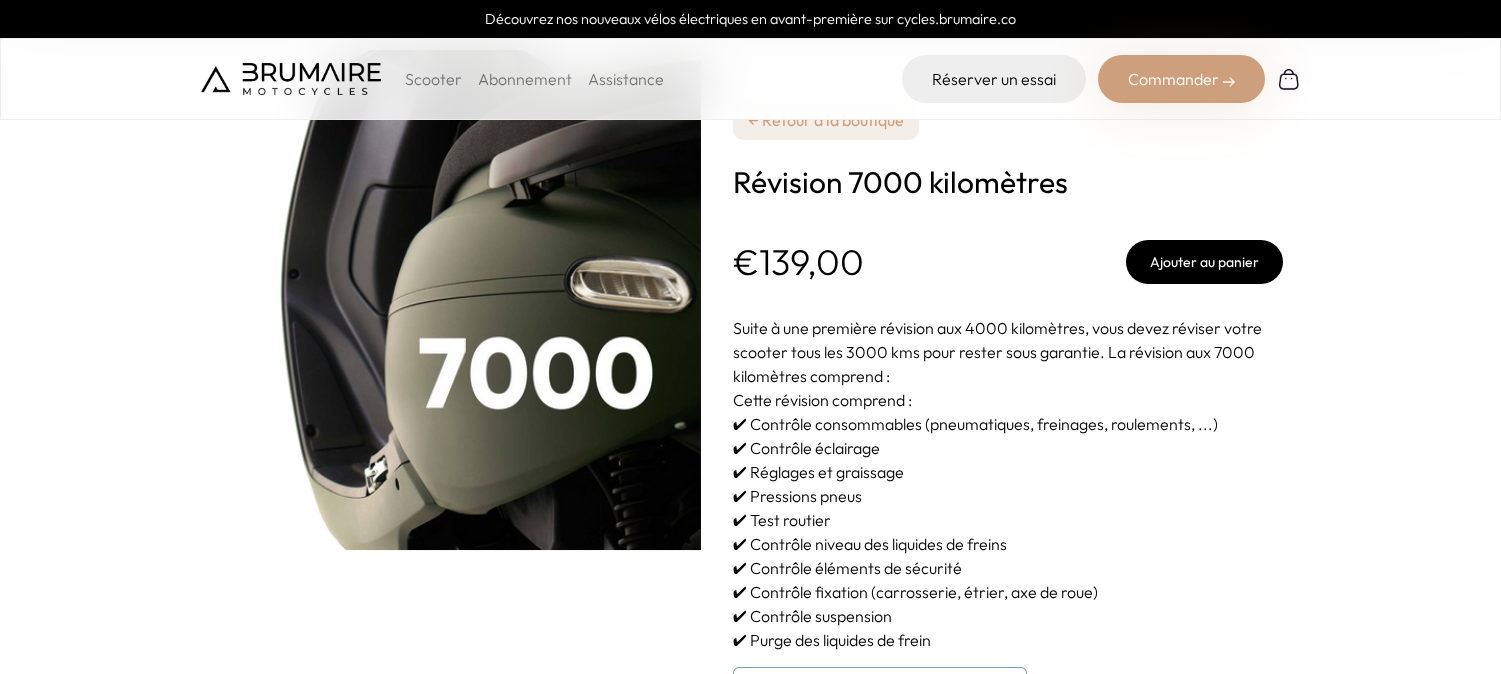 scroll, scrollTop: 0, scrollLeft: 0, axis: both 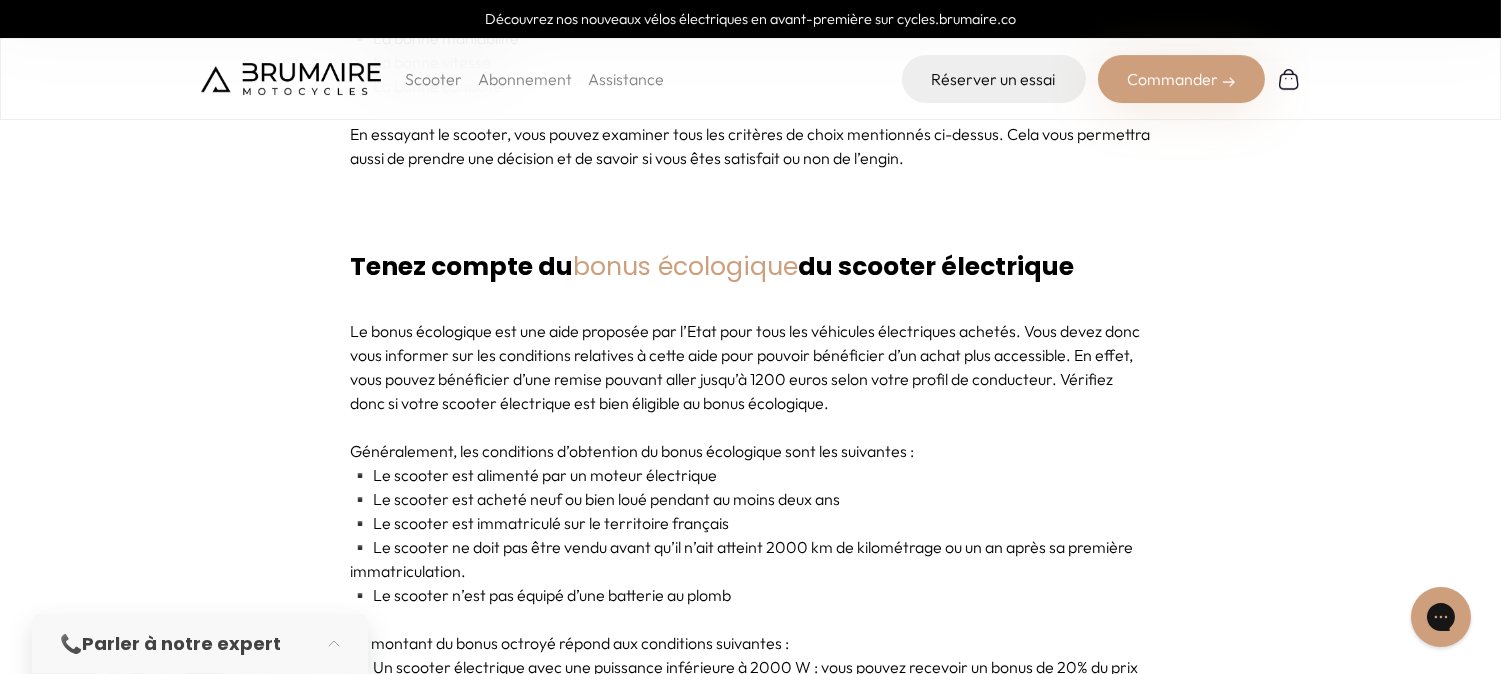 click on "bonus écologique" at bounding box center [686, 266] 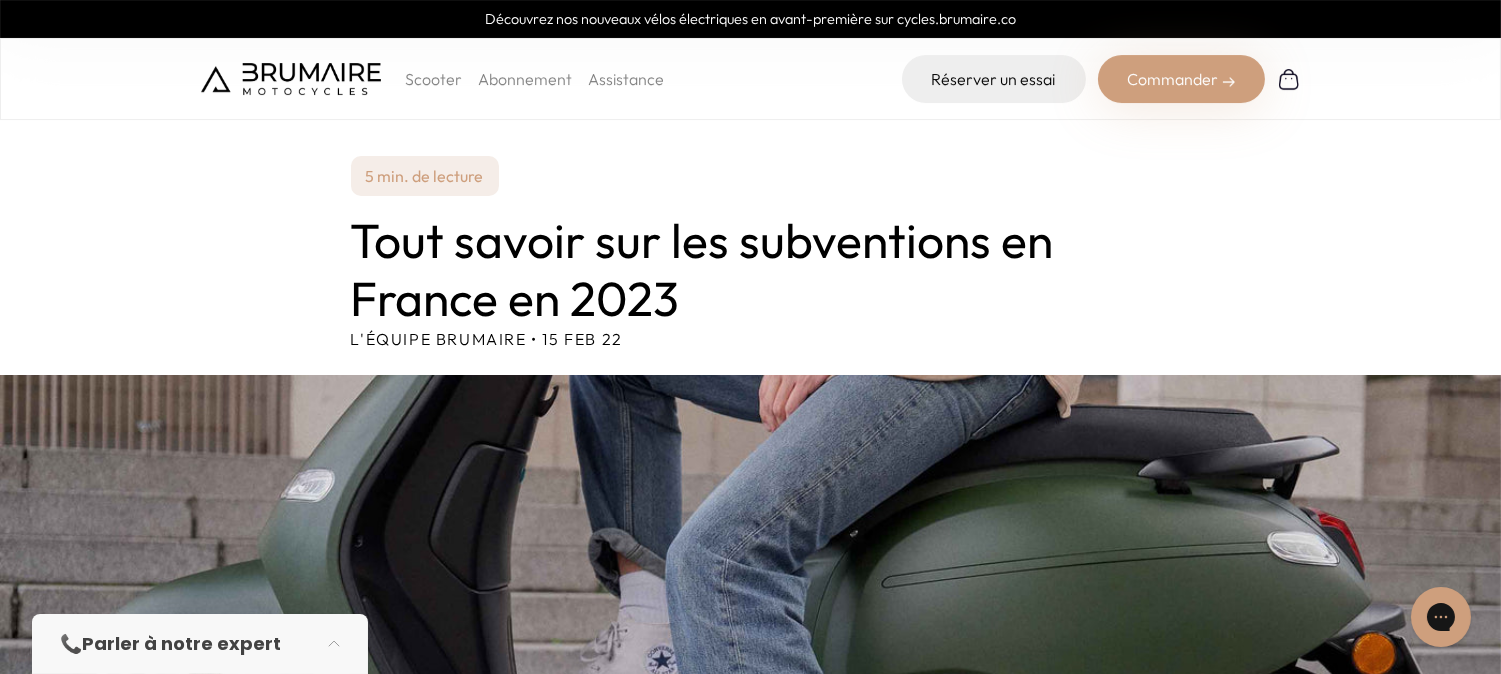 scroll, scrollTop: 0, scrollLeft: 0, axis: both 